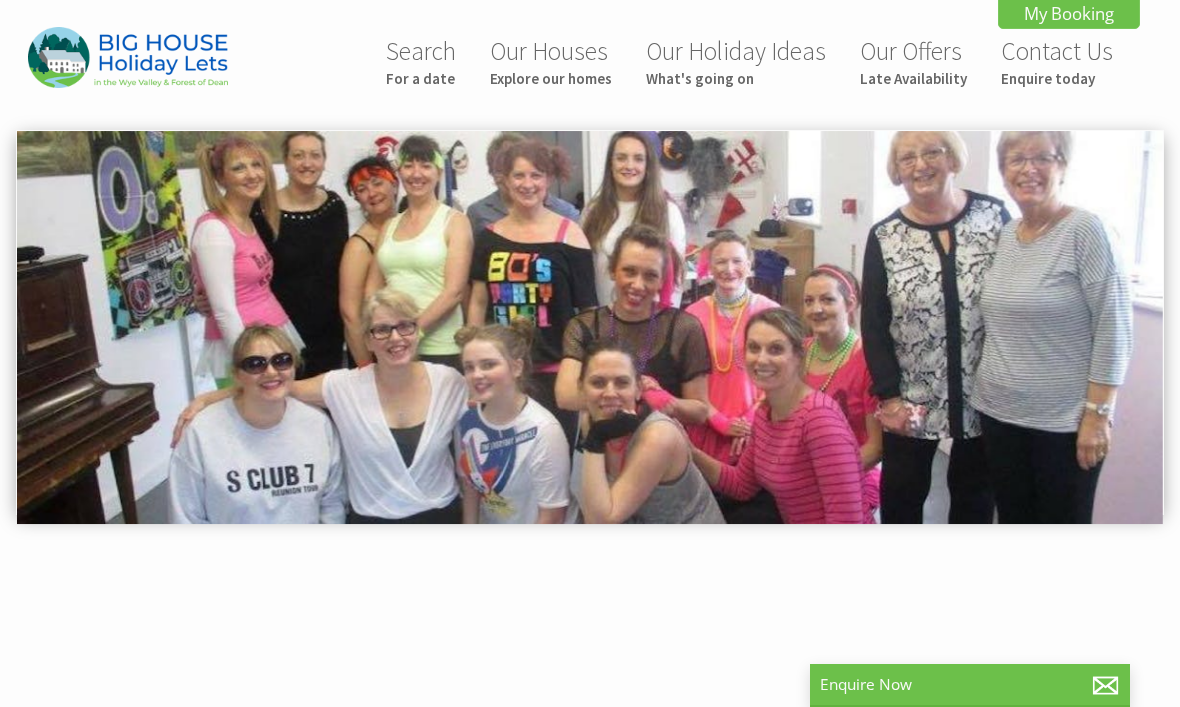 scroll, scrollTop: 0, scrollLeft: 0, axis: both 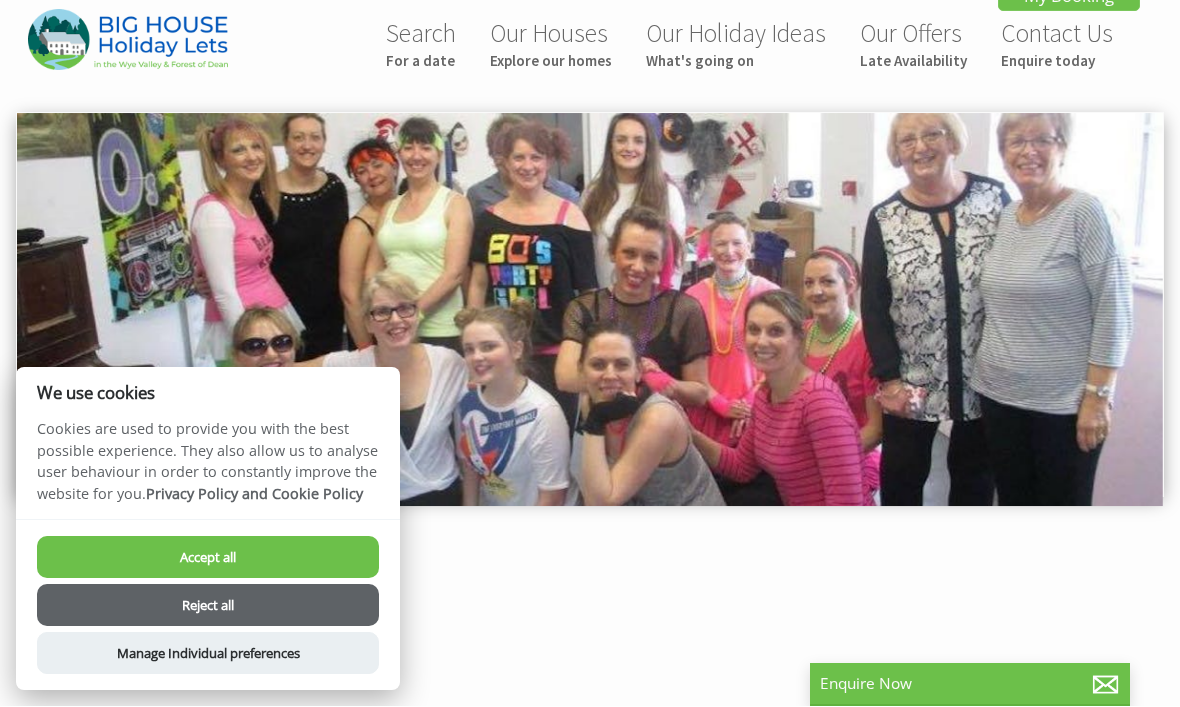 click on "Reject all" at bounding box center (208, 606) 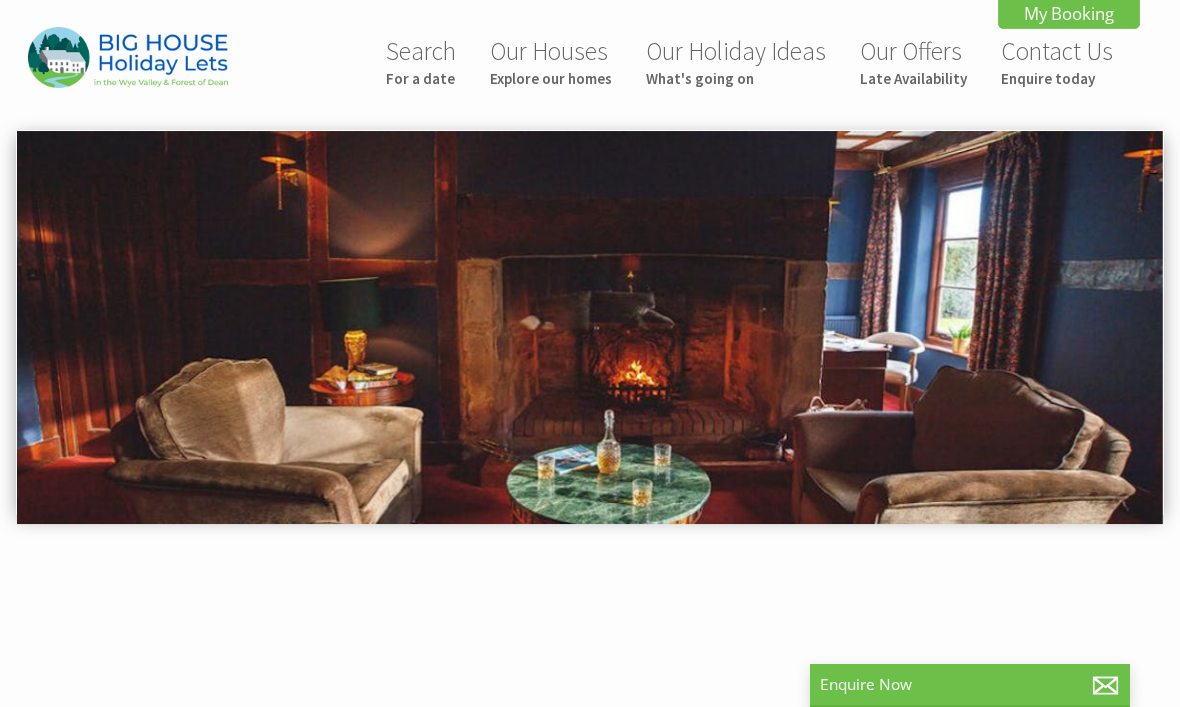 scroll, scrollTop: 17, scrollLeft: 0, axis: vertical 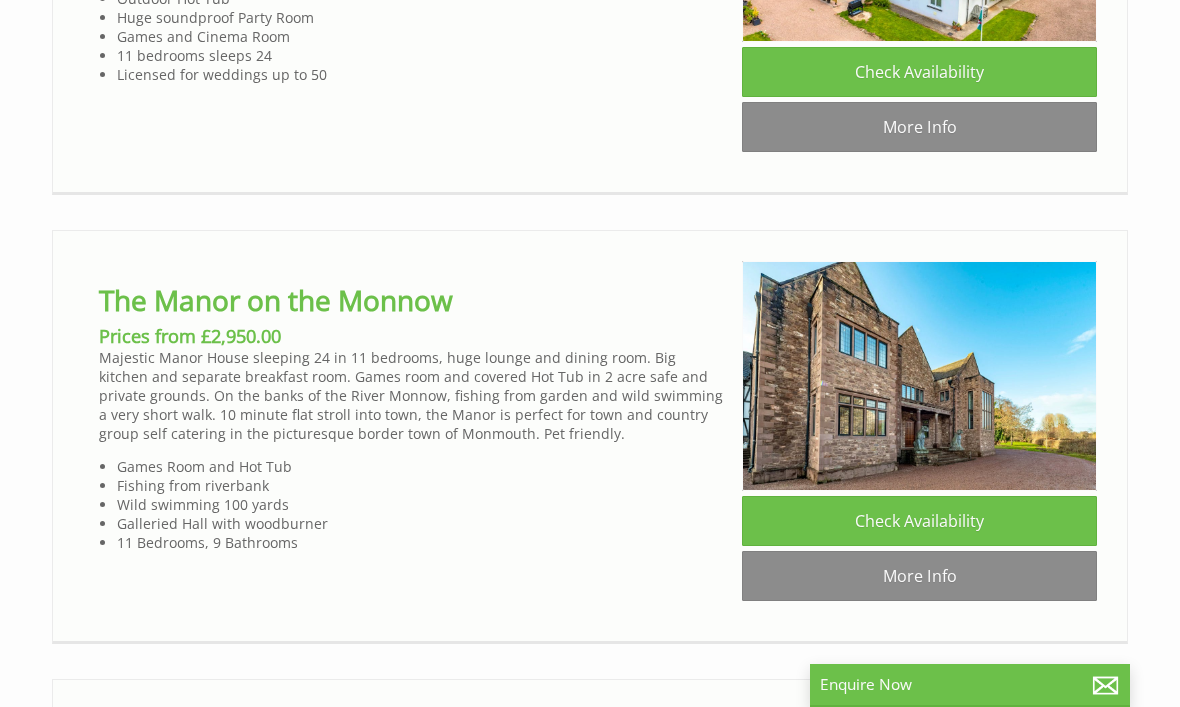 click on "More Info" at bounding box center [919, 576] 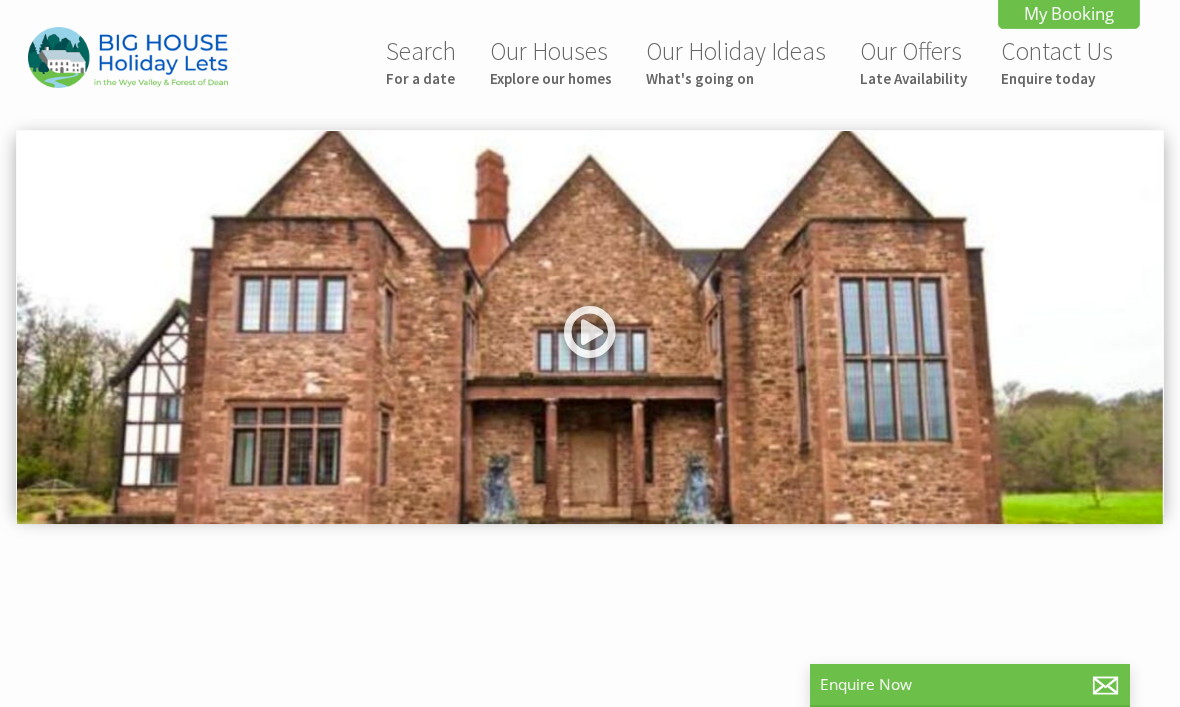 scroll, scrollTop: 0, scrollLeft: 0, axis: both 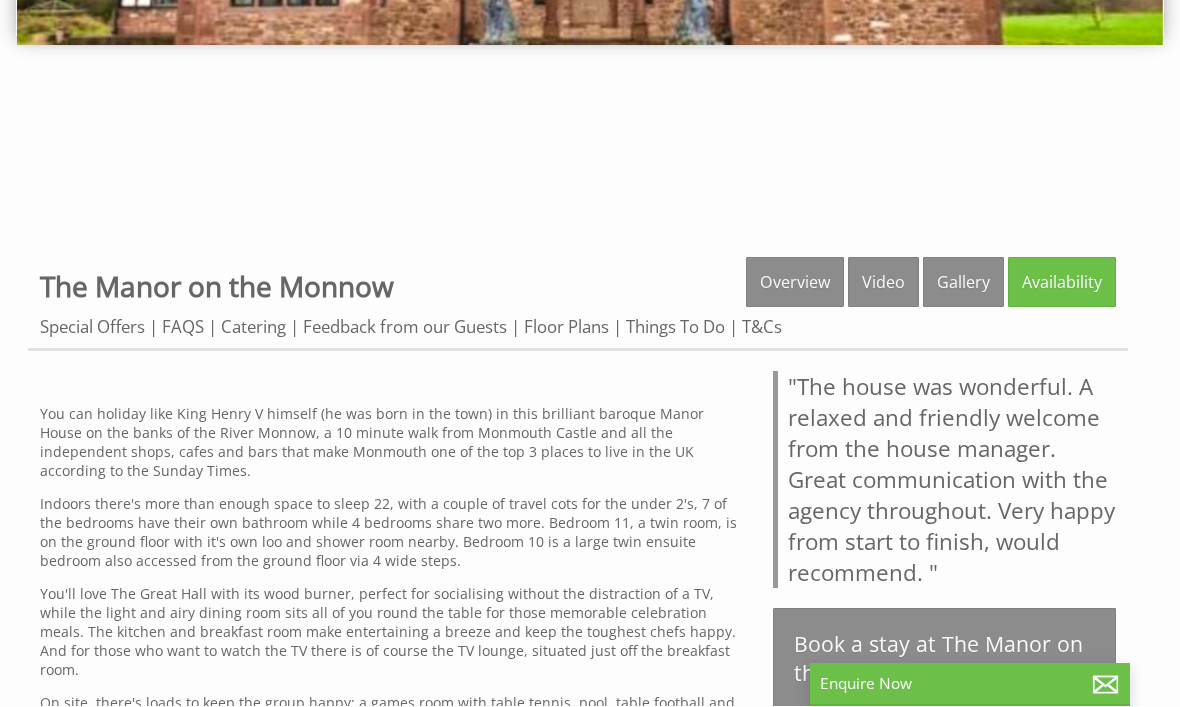 click on "Gallery" at bounding box center (963, 283) 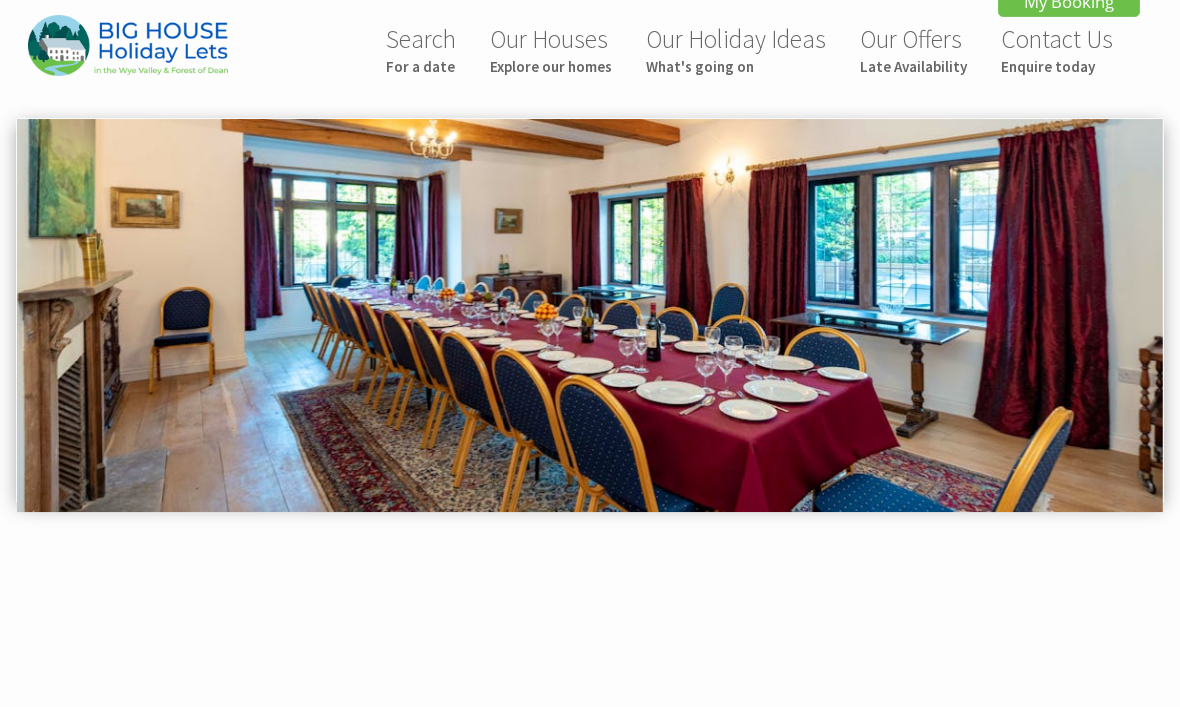 scroll, scrollTop: 16, scrollLeft: 0, axis: vertical 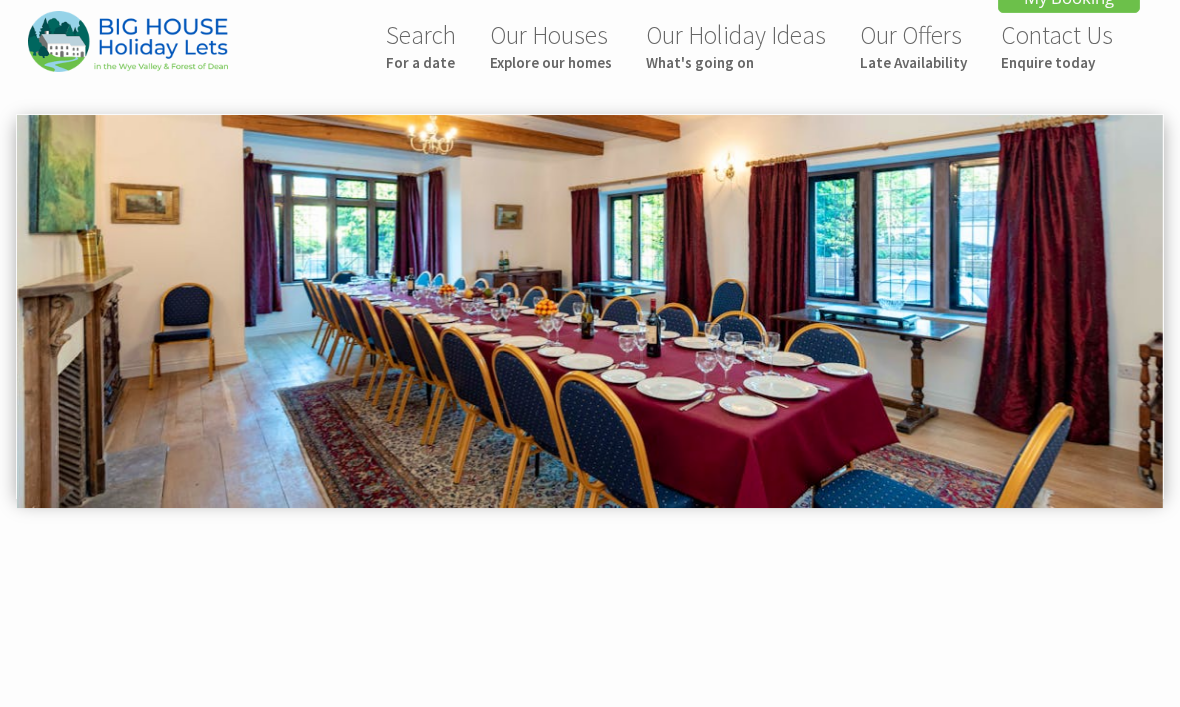 click at bounding box center [590, 311] 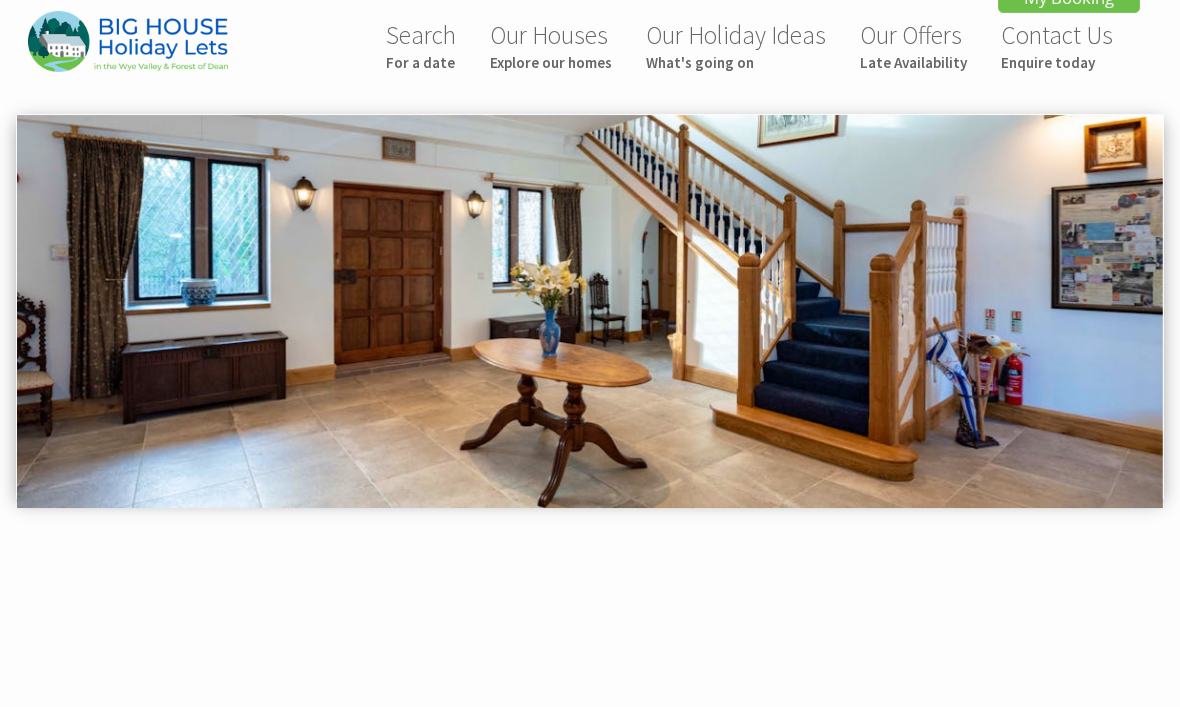 click at bounding box center [590, 311] 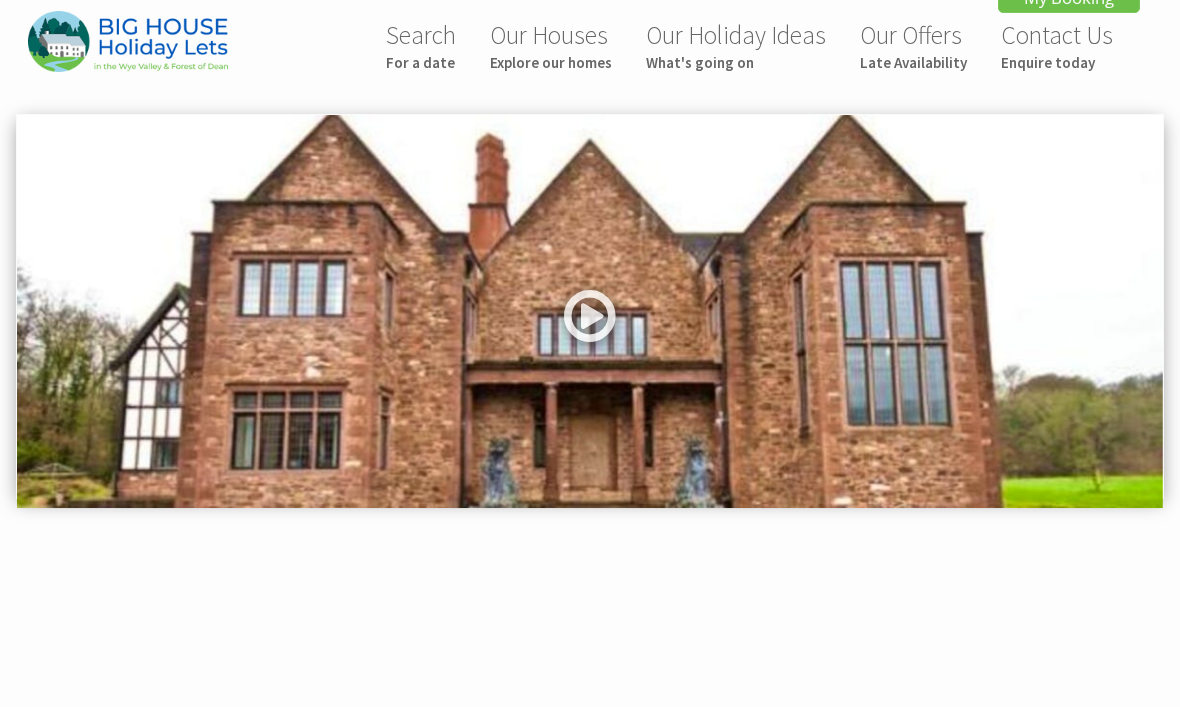 click at bounding box center (590, 323) 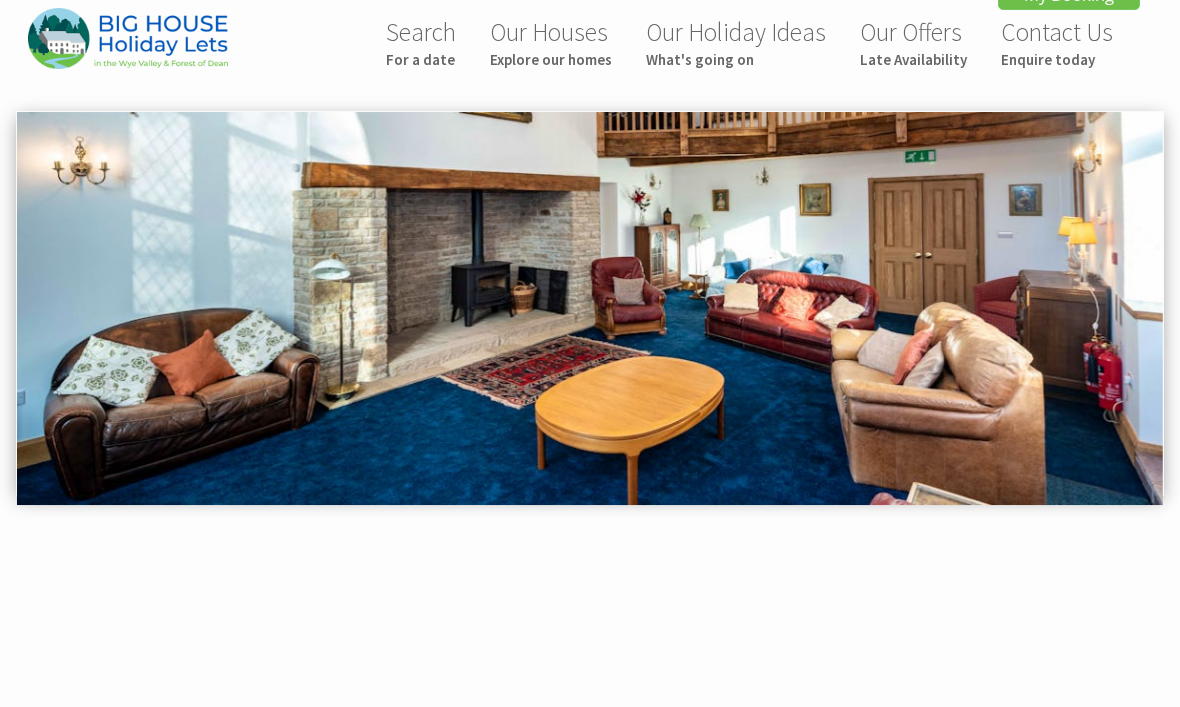 scroll, scrollTop: 0, scrollLeft: 0, axis: both 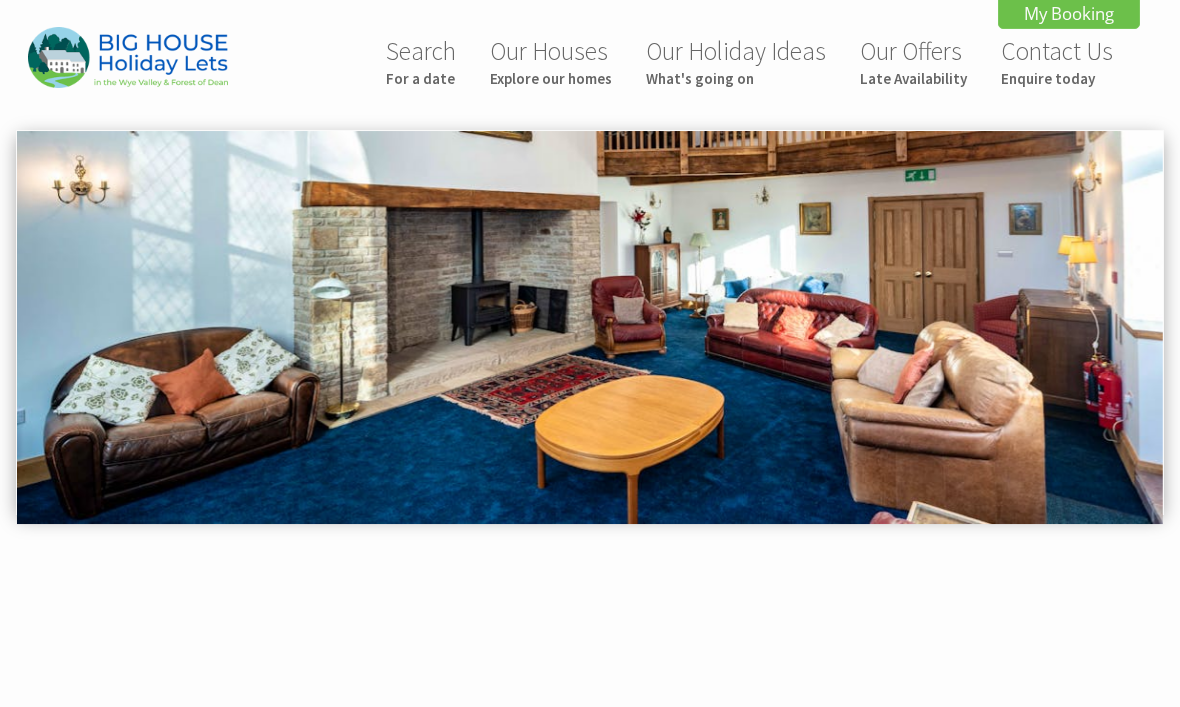 click at bounding box center [590, 327] 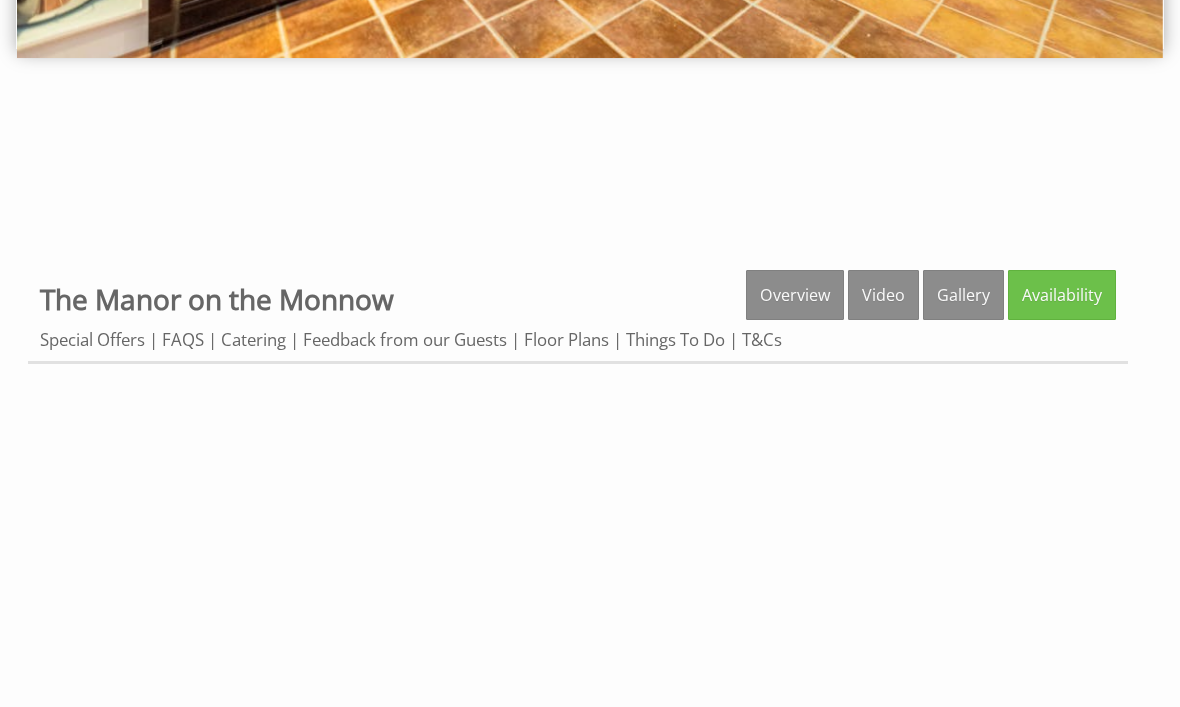 scroll, scrollTop: 466, scrollLeft: 0, axis: vertical 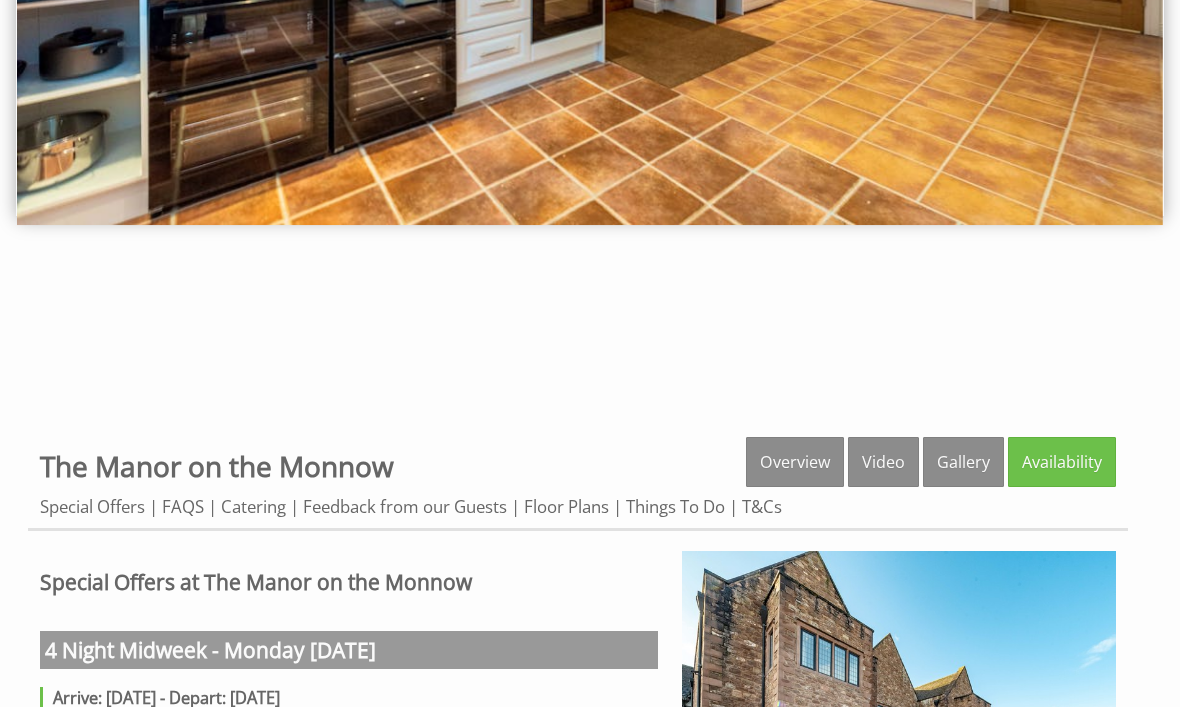 click on "Availability" at bounding box center (1062, 462) 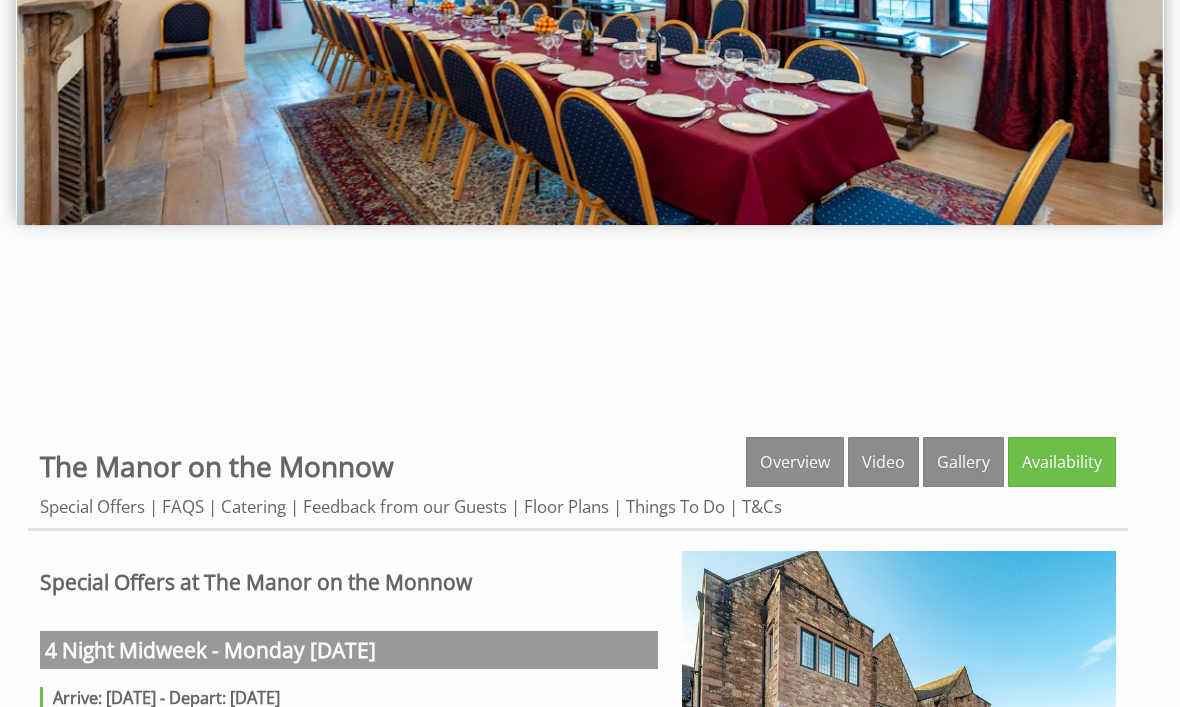 scroll, scrollTop: 366, scrollLeft: 0, axis: vertical 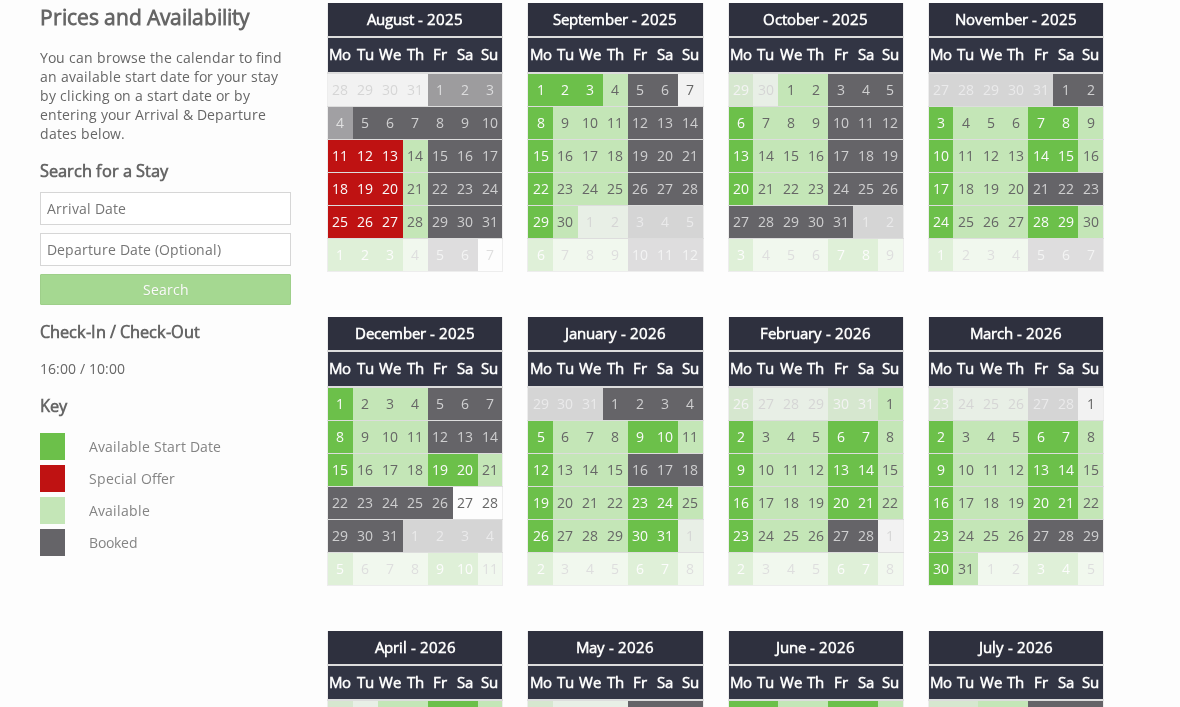 click on "16" at bounding box center [365, 469] 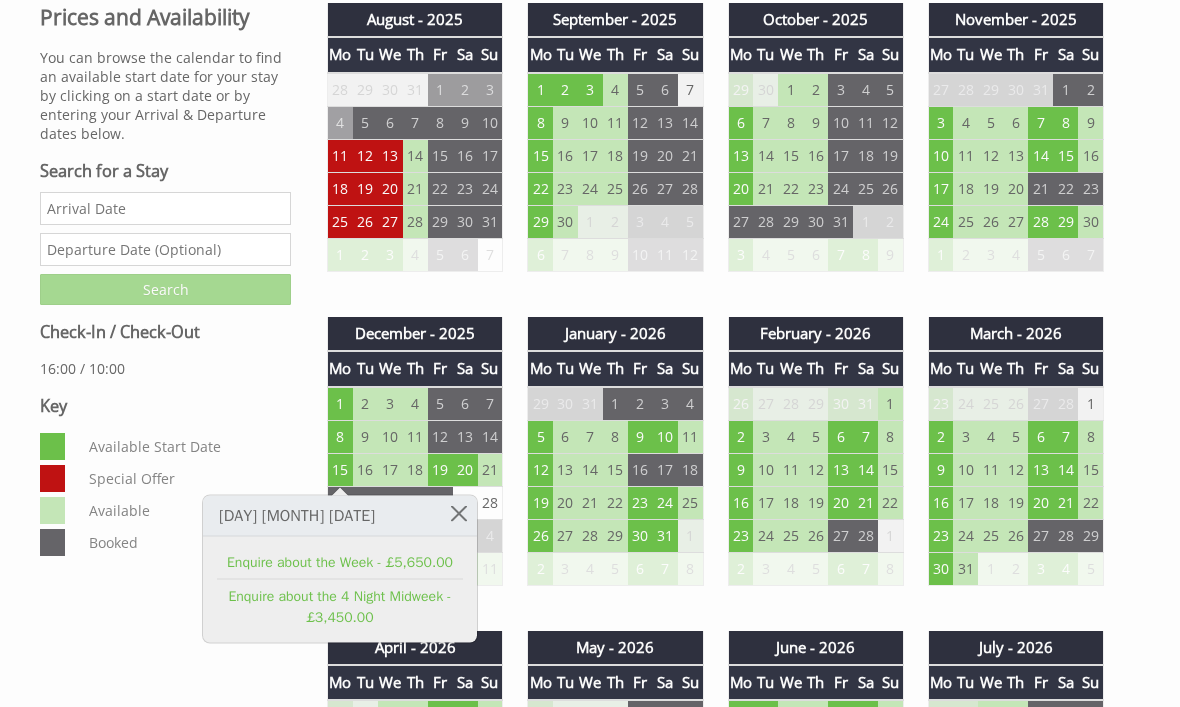 click at bounding box center (459, 513) 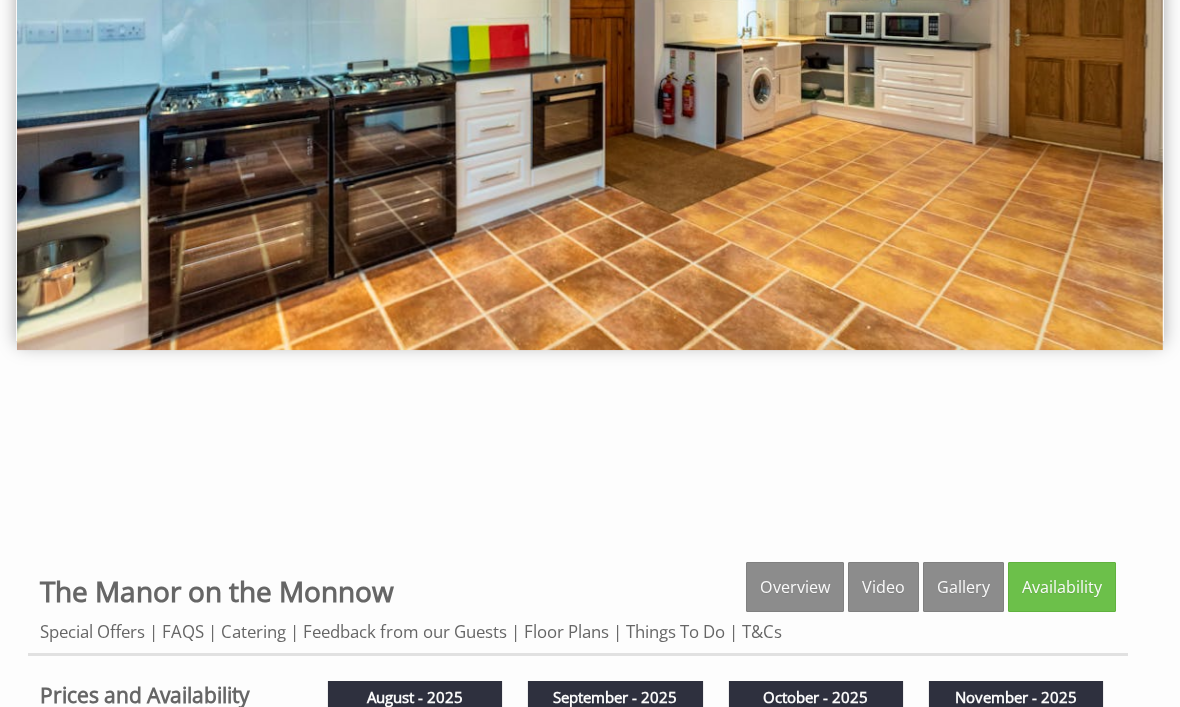 scroll, scrollTop: 0, scrollLeft: 0, axis: both 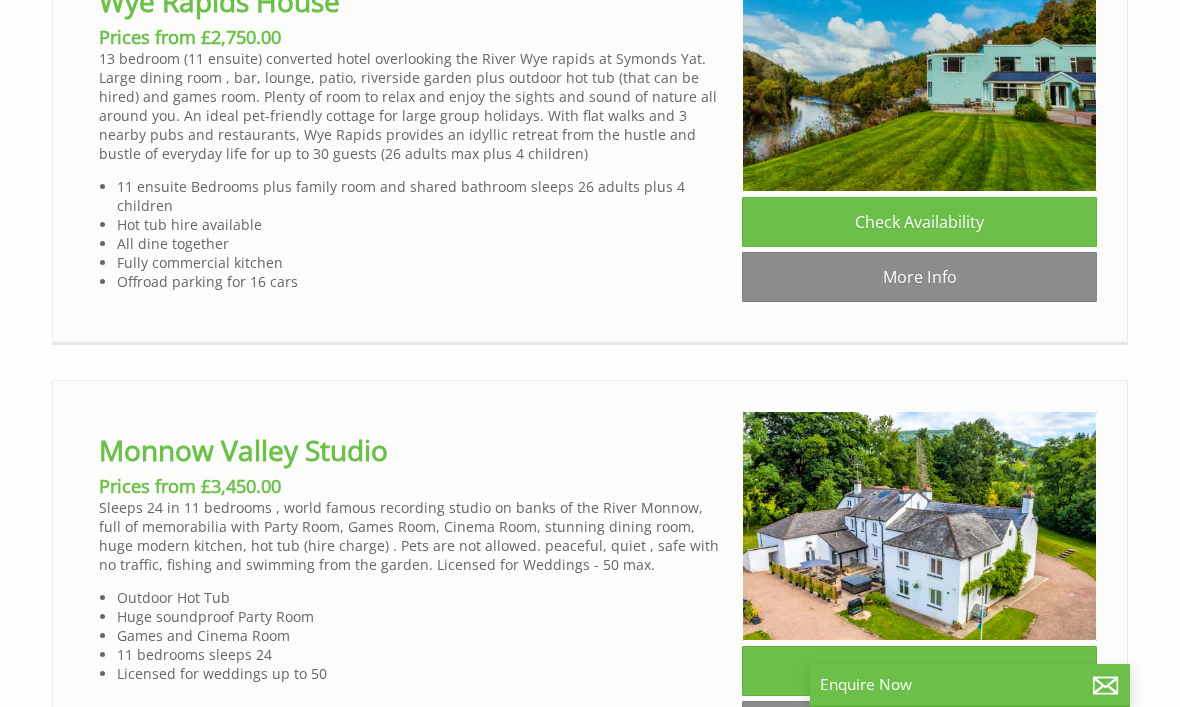 click on "Monnow Valley Studio" at bounding box center [243, 450] 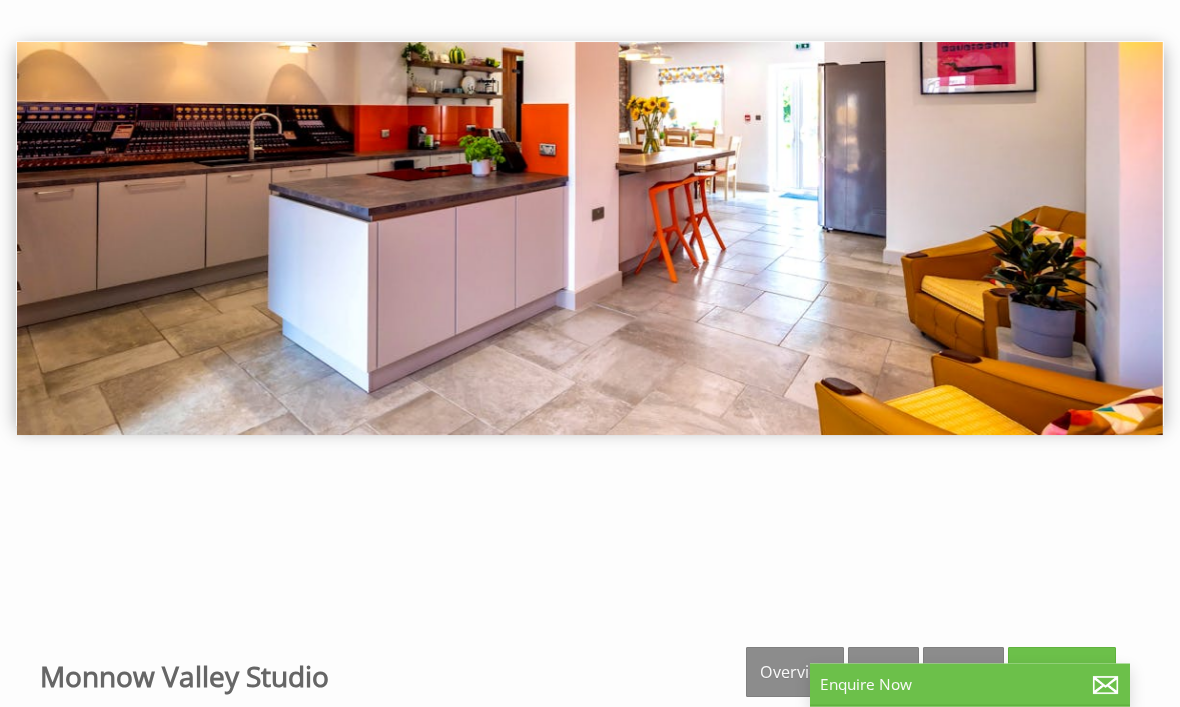 scroll, scrollTop: 78, scrollLeft: 0, axis: vertical 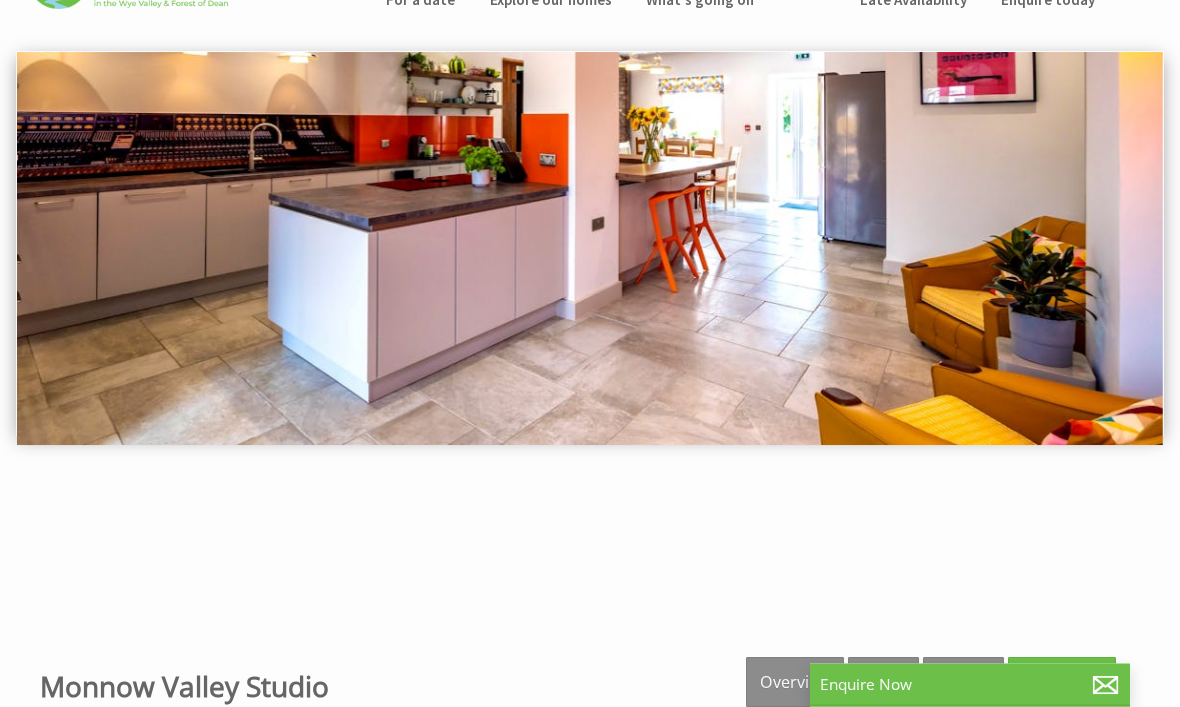 click at bounding box center (590, 249) 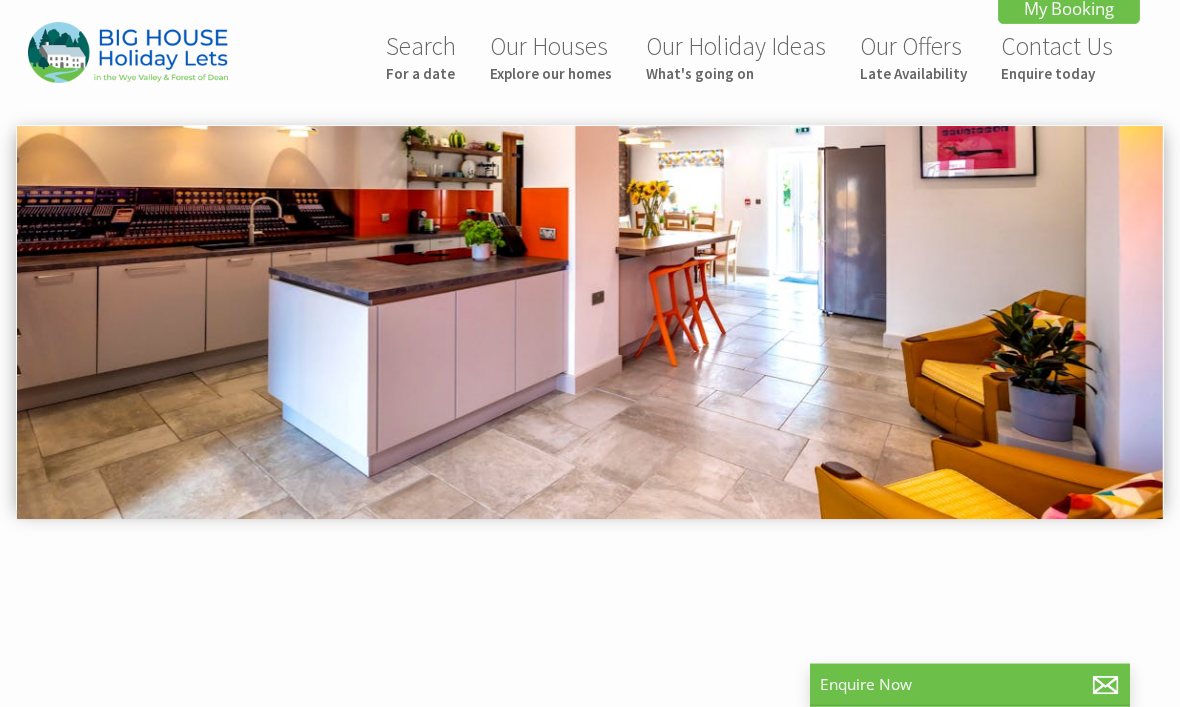 scroll, scrollTop: 0, scrollLeft: 0, axis: both 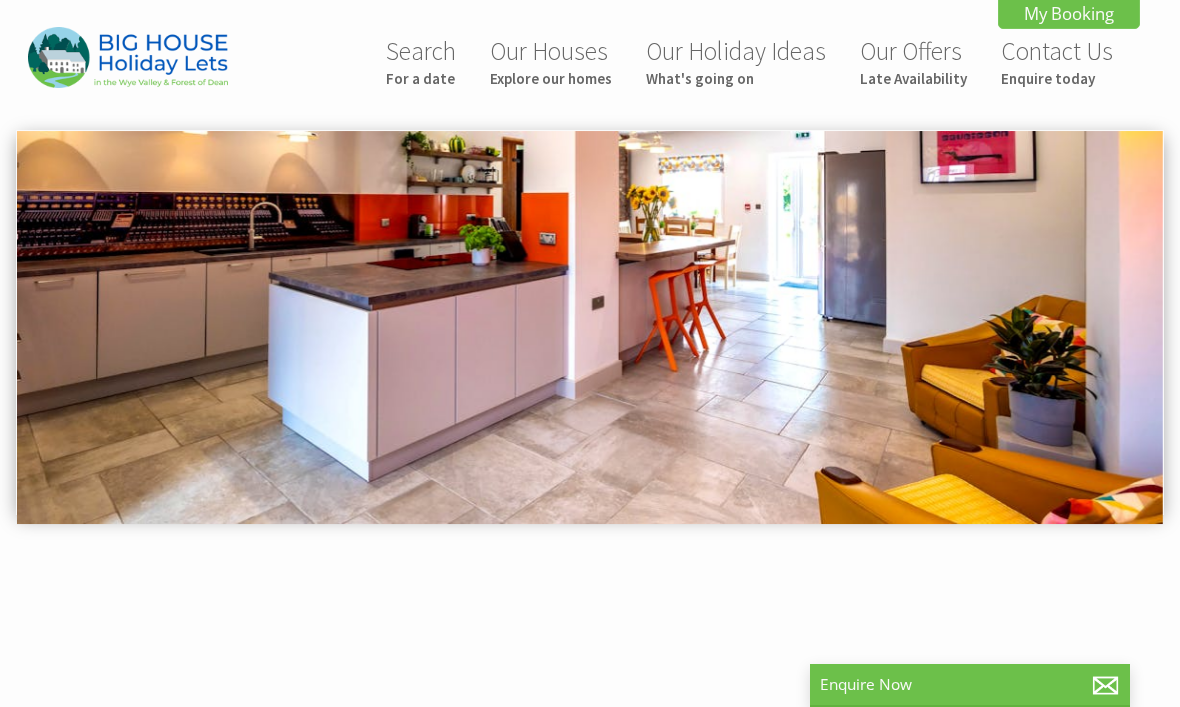 click at bounding box center [590, 327] 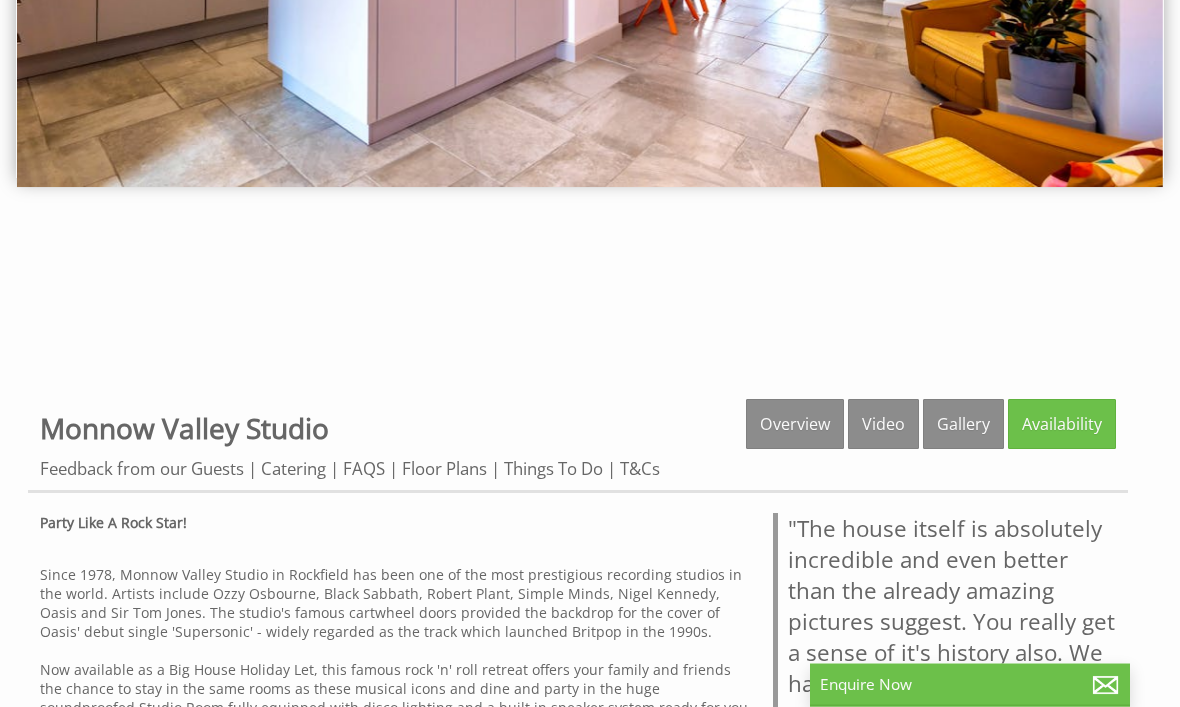 scroll, scrollTop: 337, scrollLeft: 0, axis: vertical 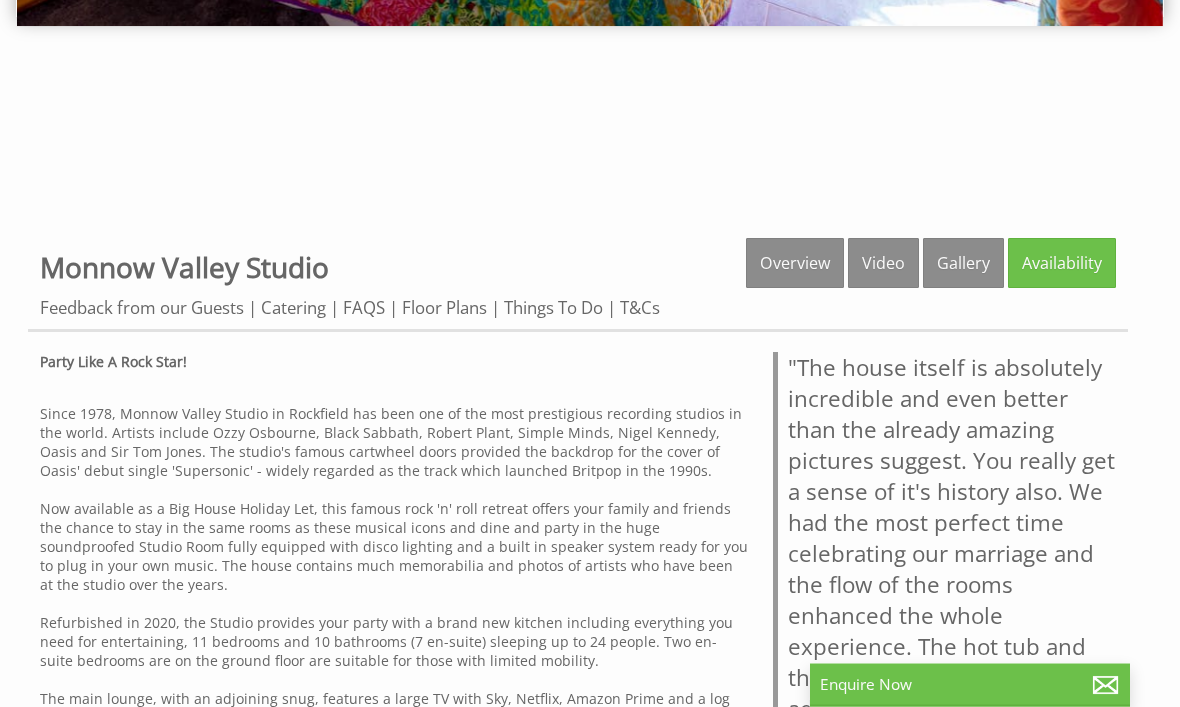 click on "Gallery" at bounding box center (963, 264) 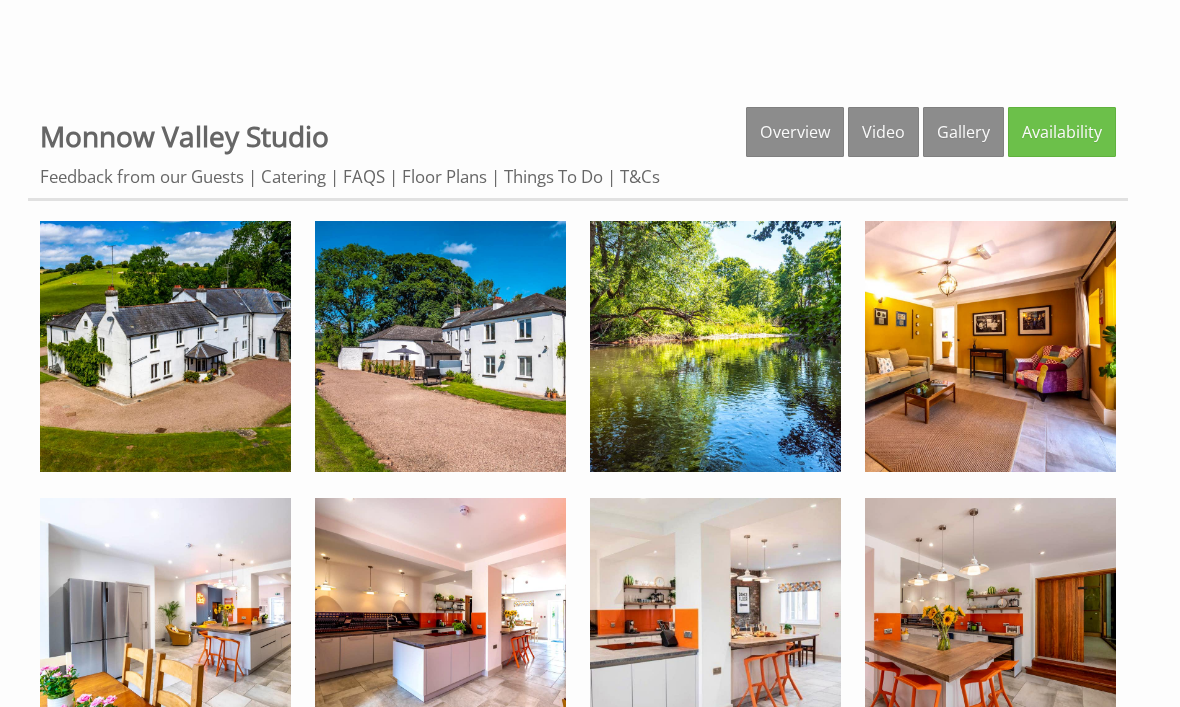scroll, scrollTop: 613, scrollLeft: 0, axis: vertical 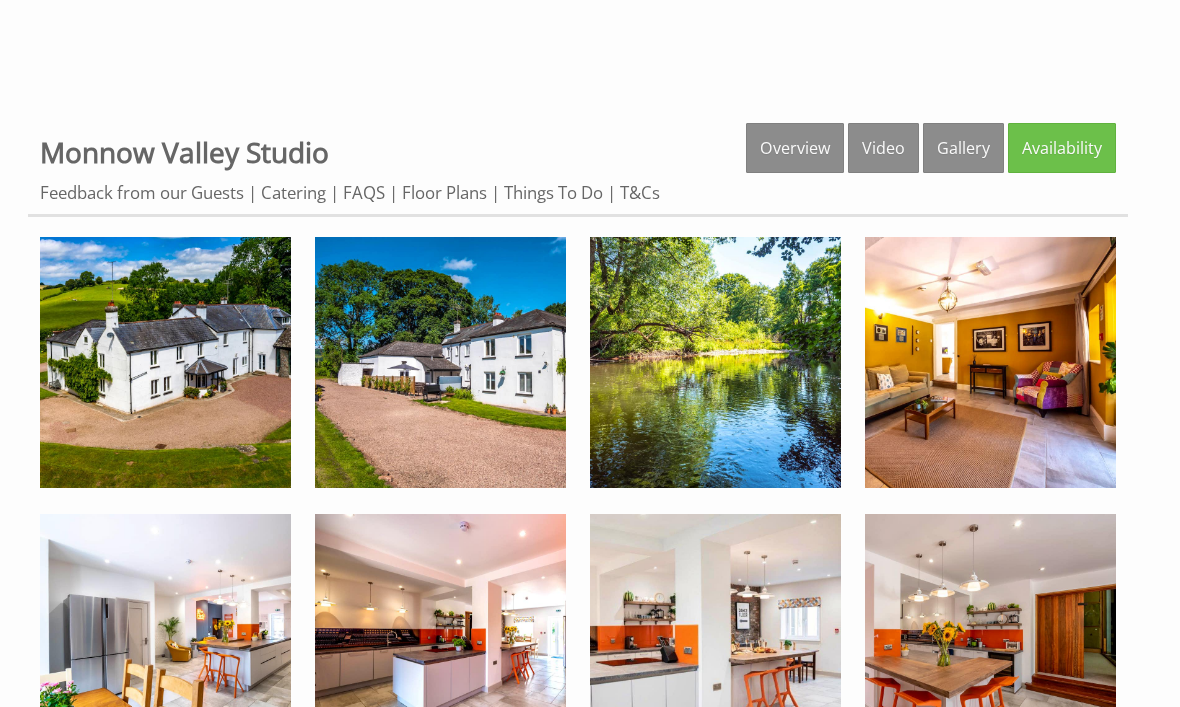 click at bounding box center [715, 362] 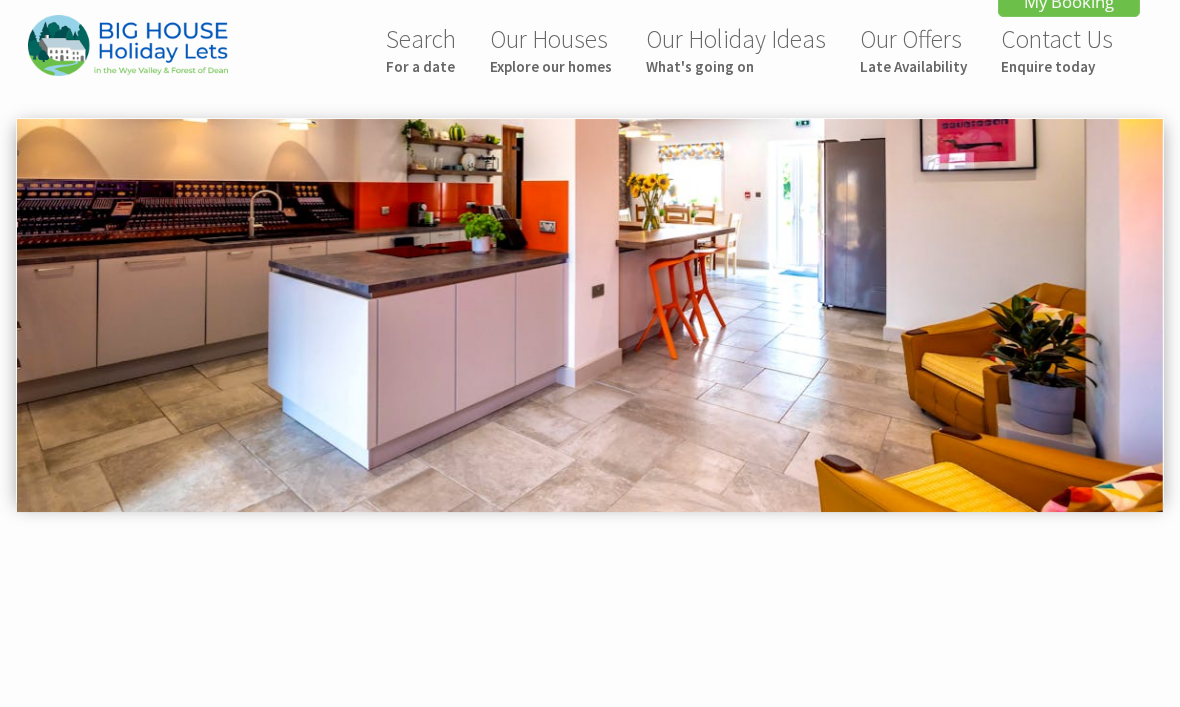 scroll, scrollTop: 0, scrollLeft: 0, axis: both 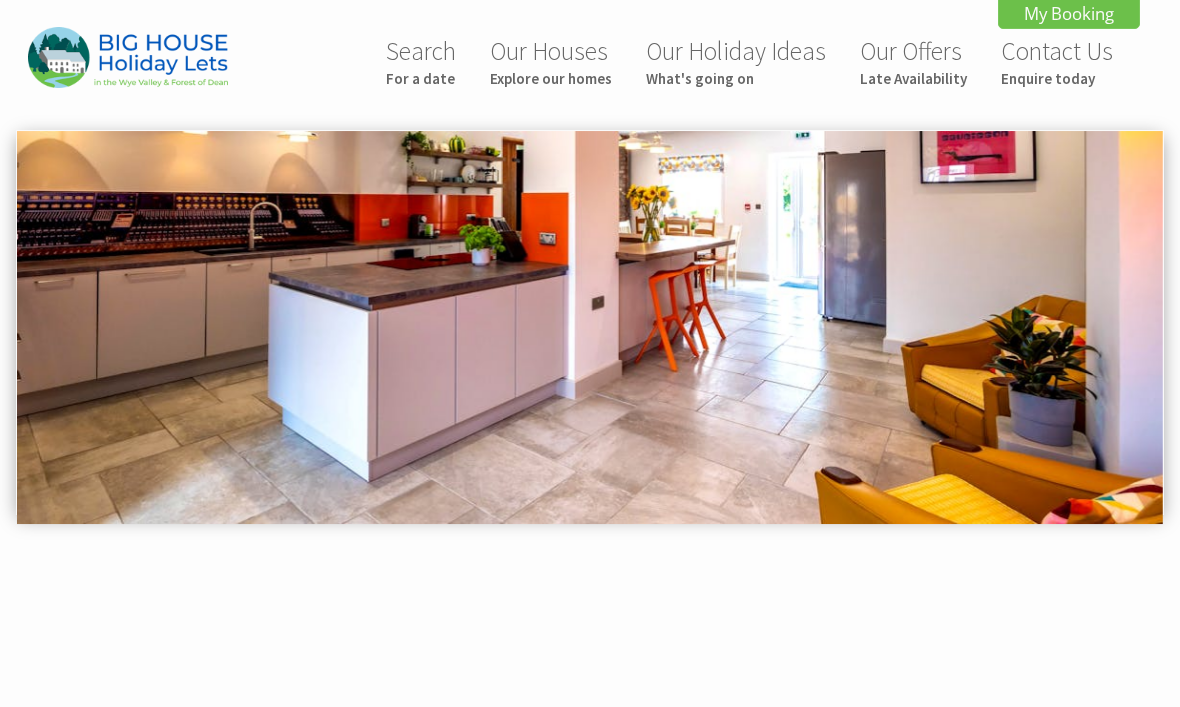 click on "Explore our homes" at bounding box center [551, 78] 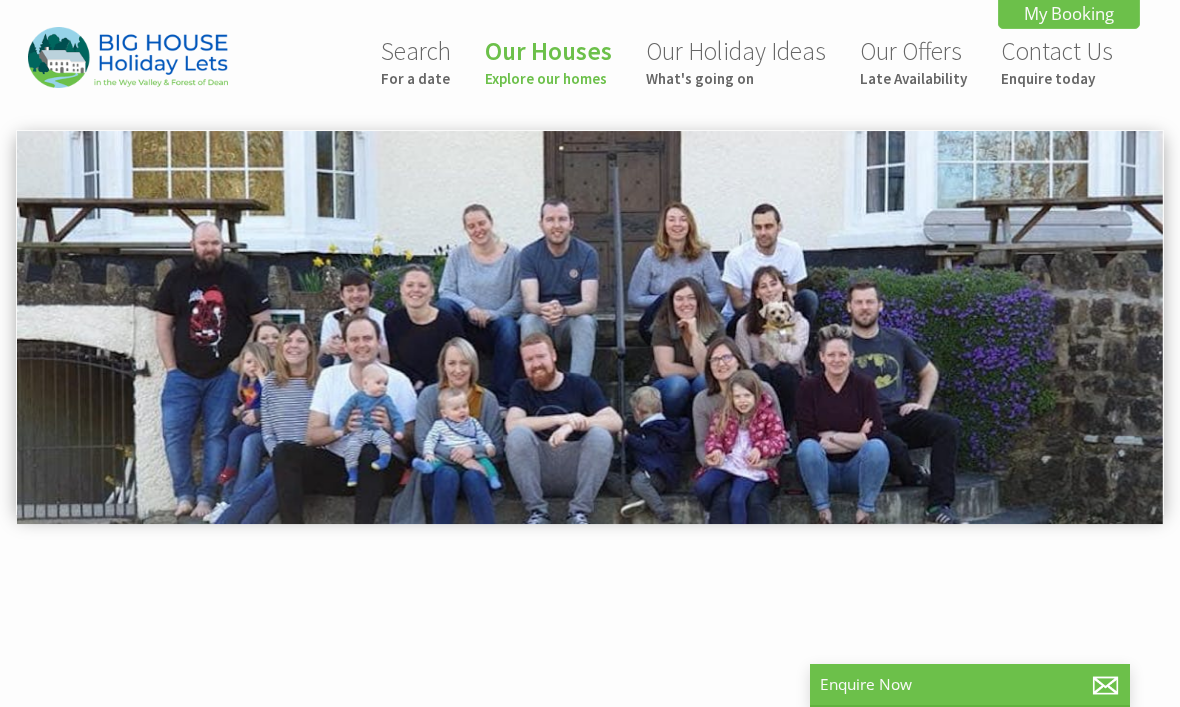 scroll, scrollTop: 0, scrollLeft: 0, axis: both 